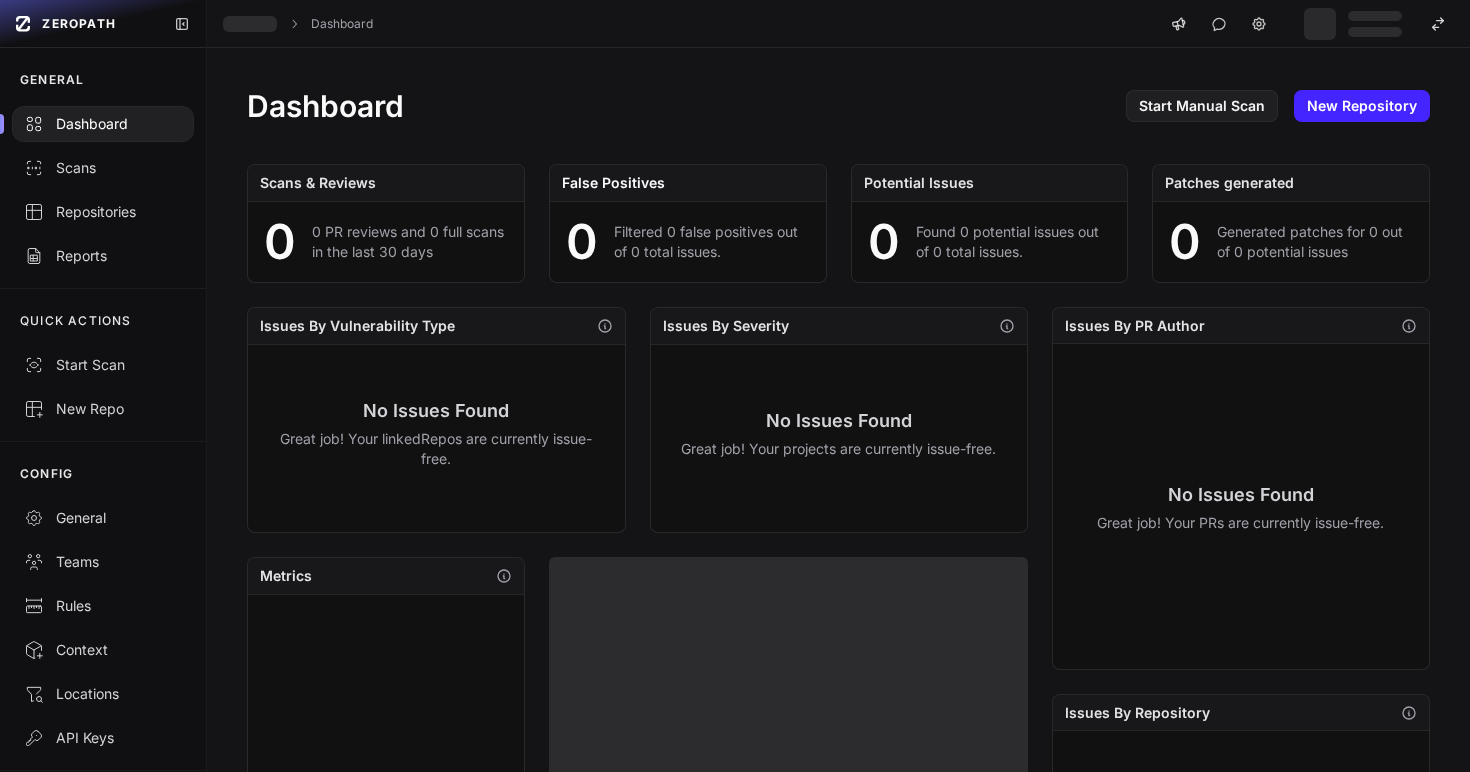 scroll, scrollTop: 0, scrollLeft: 0, axis: both 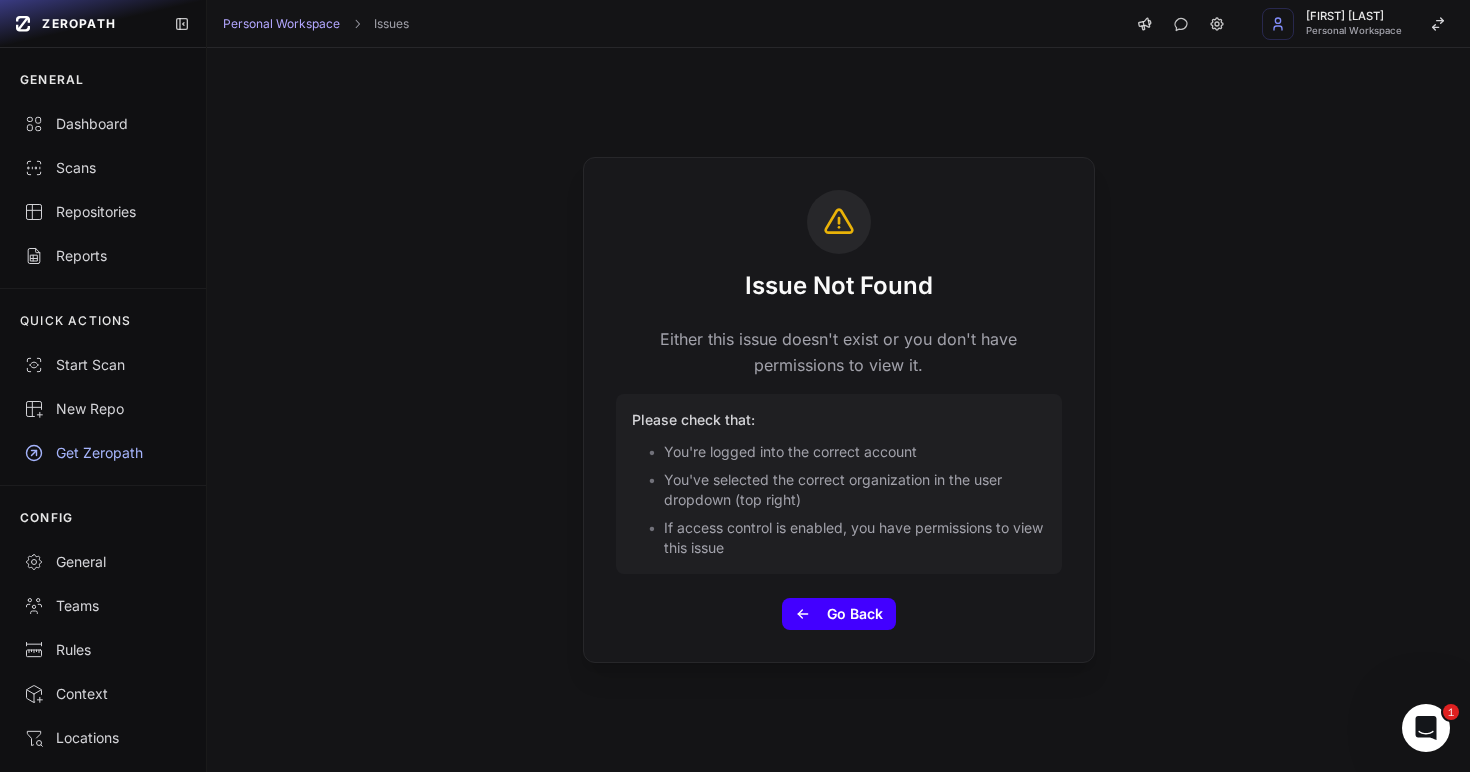 click on "Go Back" at bounding box center (839, 614) 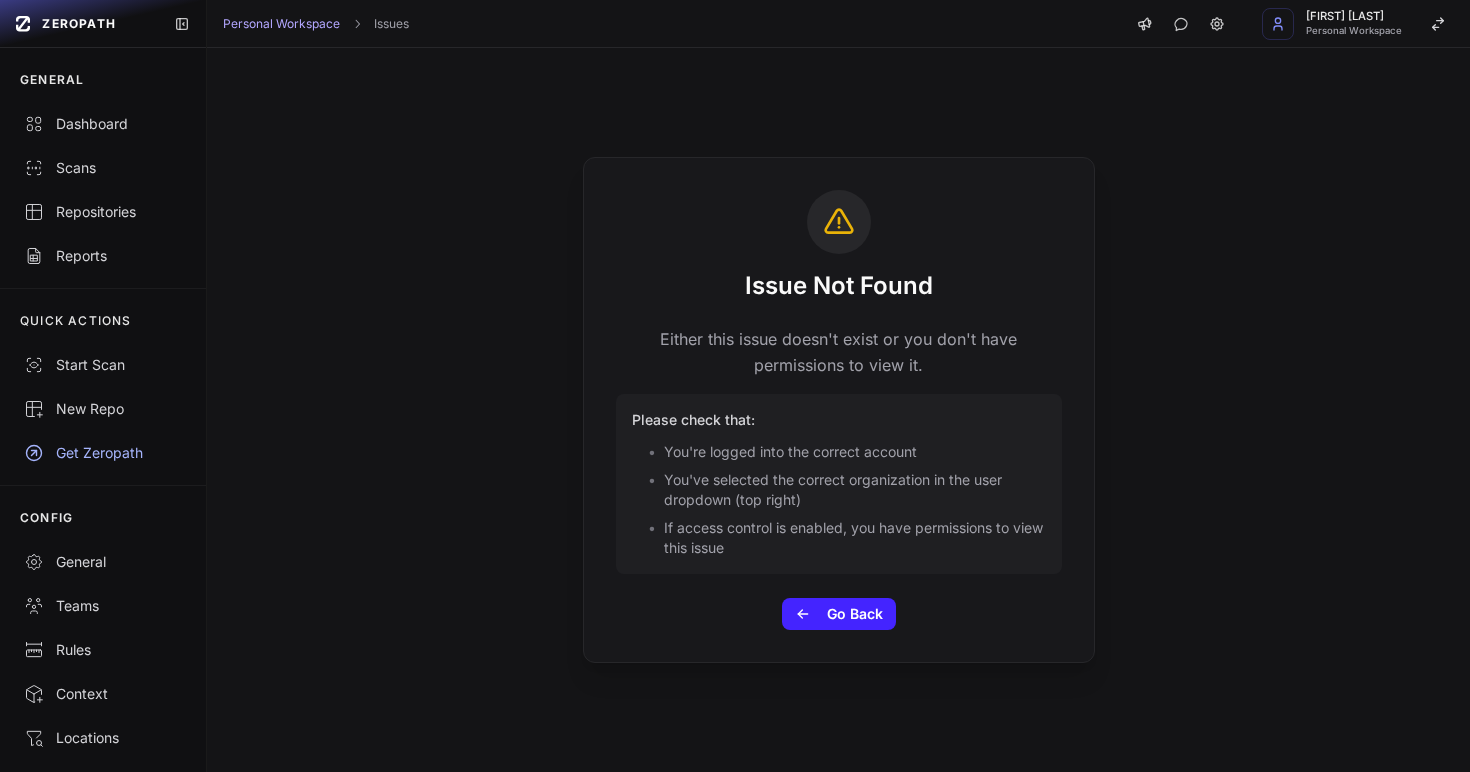 scroll, scrollTop: 0, scrollLeft: 0, axis: both 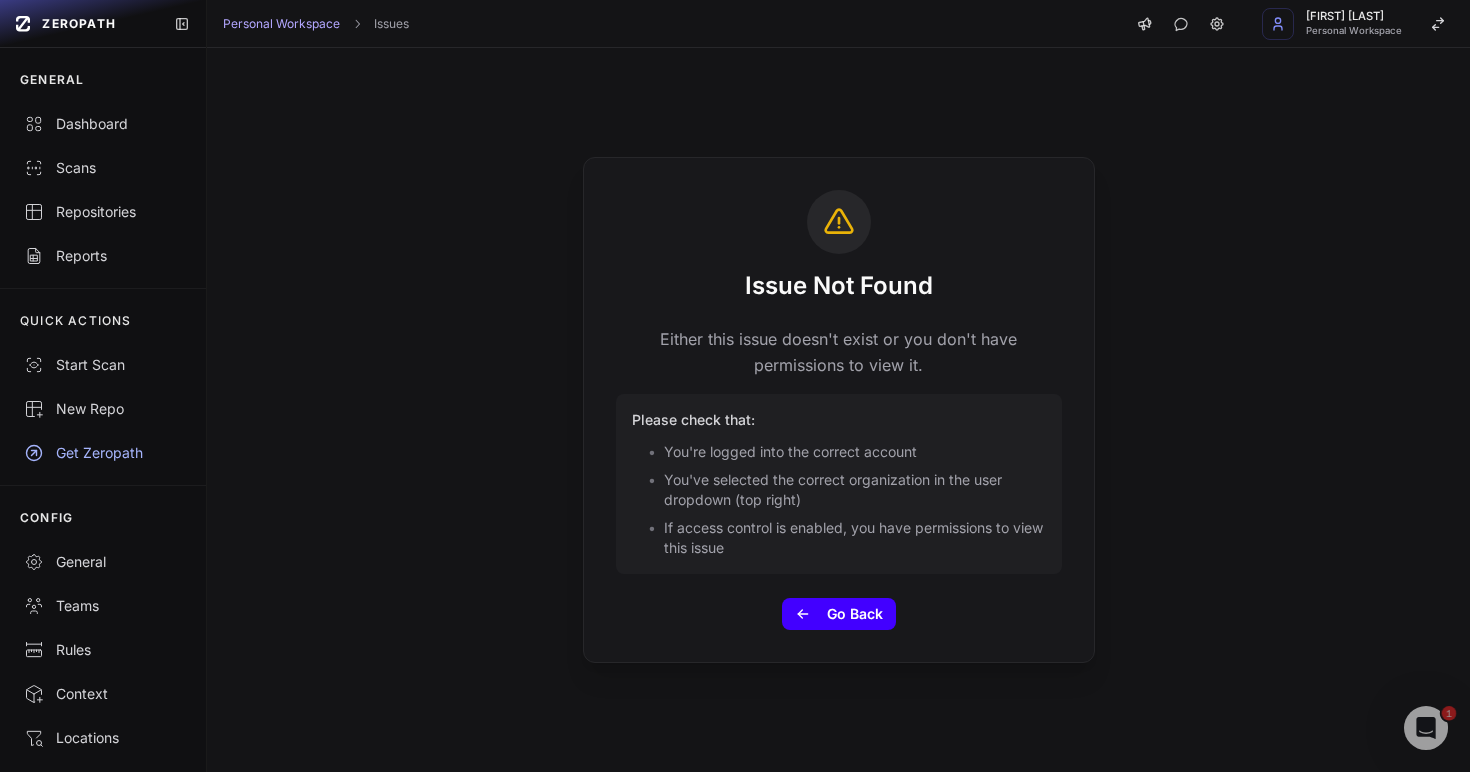 click on "Go Back" at bounding box center [839, 614] 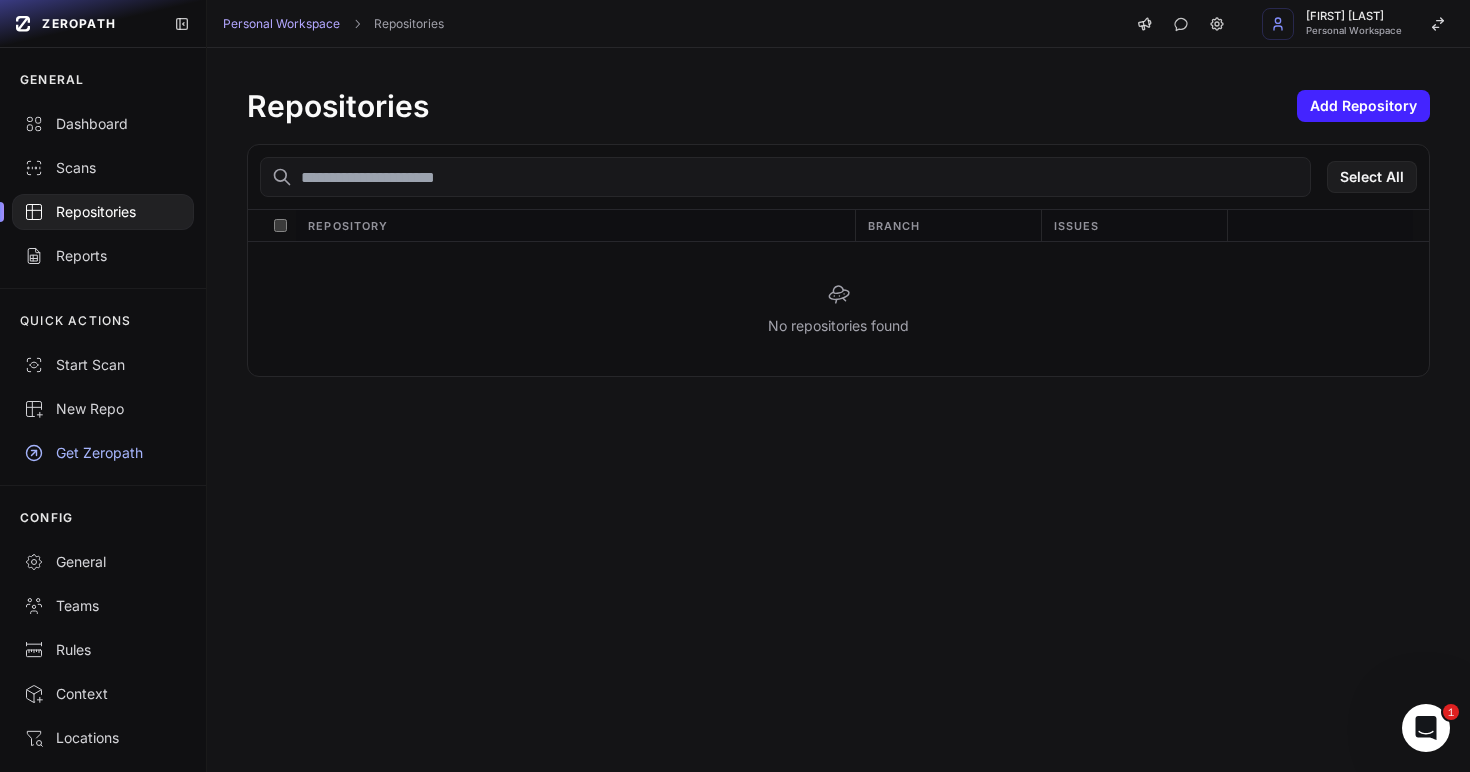 click on "Repositories" at bounding box center (103, 212) 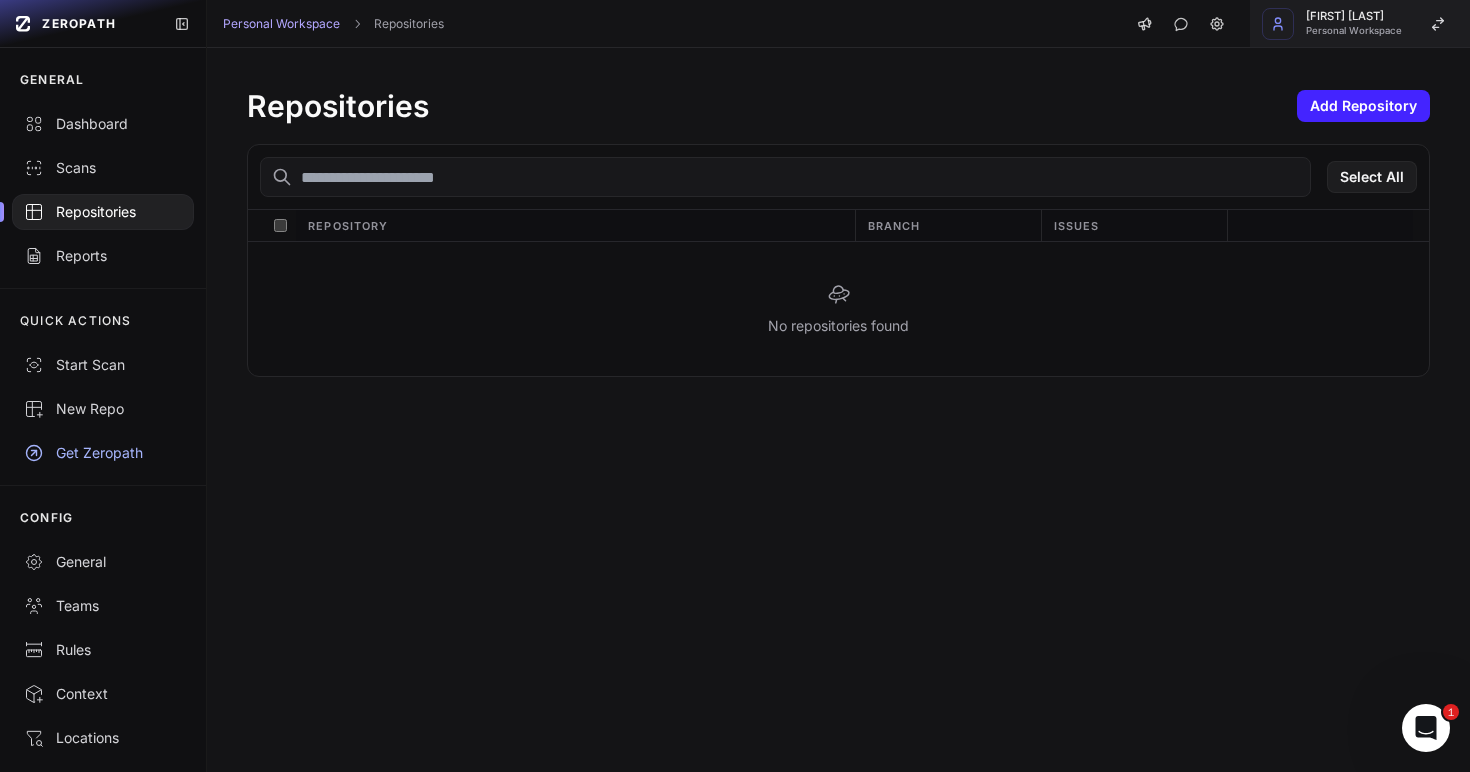 click on "Personal Workspace" at bounding box center [1354, 31] 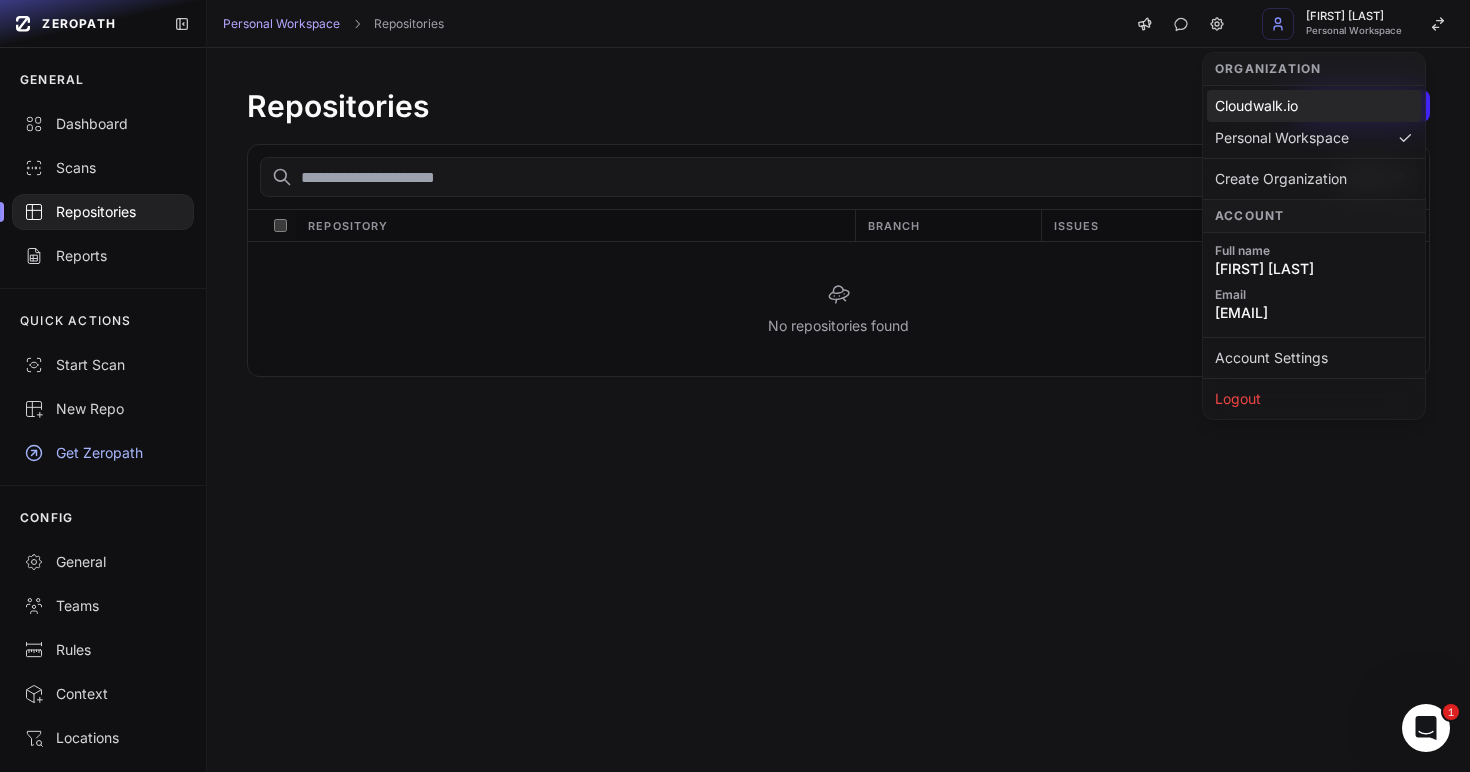 click on "Cloudwalk.io" at bounding box center (1314, 106) 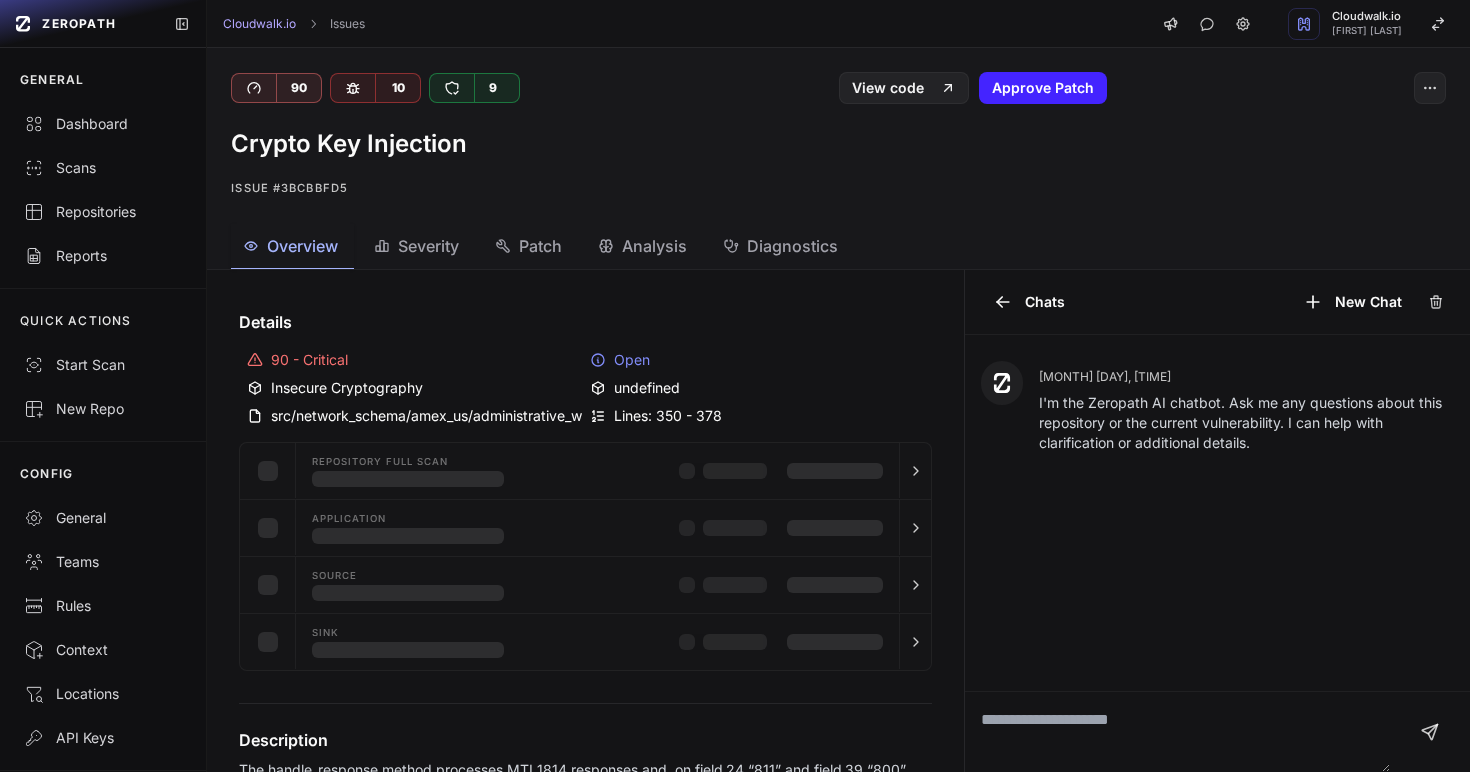 scroll, scrollTop: 0, scrollLeft: 0, axis: both 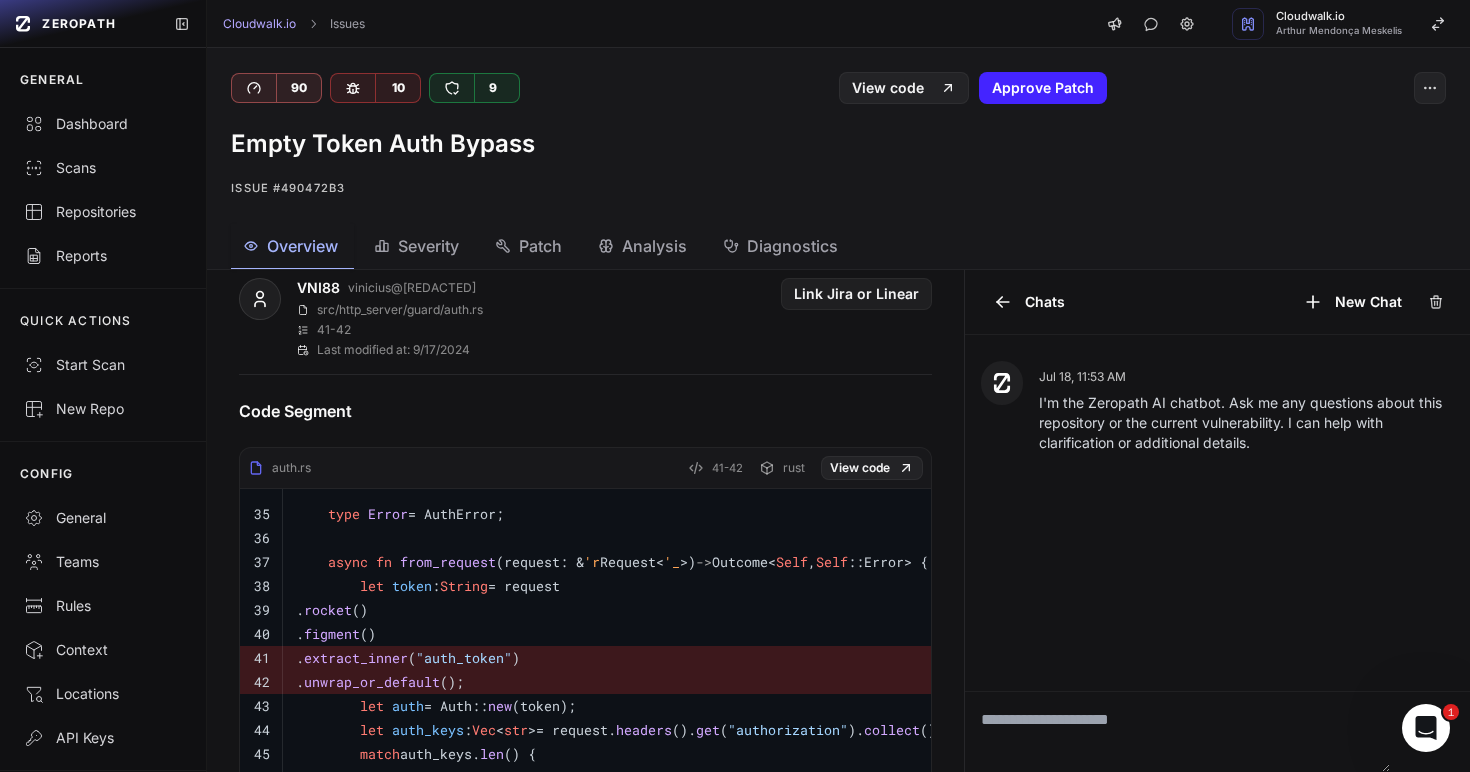 click on "Code Segment         auth.rs     41-42     rust   View code    35          type   Error  = AuthError;     36
37          async   fn   from_request (request: & 'r  Request< '_ >)  ->  Outcome< Self ,  Self ::Error> {     38              let   token :  String  = request     39                 . rocket ()     40                 . figment ()     41                 . extract_inner ( "auth_token" )     42                 . unwrap_or_default ();     43              let   auth  = Auth:: new (token);     44              let   auth_keys :  Vec <& str > = request. headers (). get ( "authorization" ). collect ();     45              match  auth_keys. len () {     46                  1  => auth. check (auth_keys[ 0 ]. to_string ()),     47                  0  => Outcome:: Error ((Status::Unauthorized, AuthError::Missing))," at bounding box center [585, 593] 